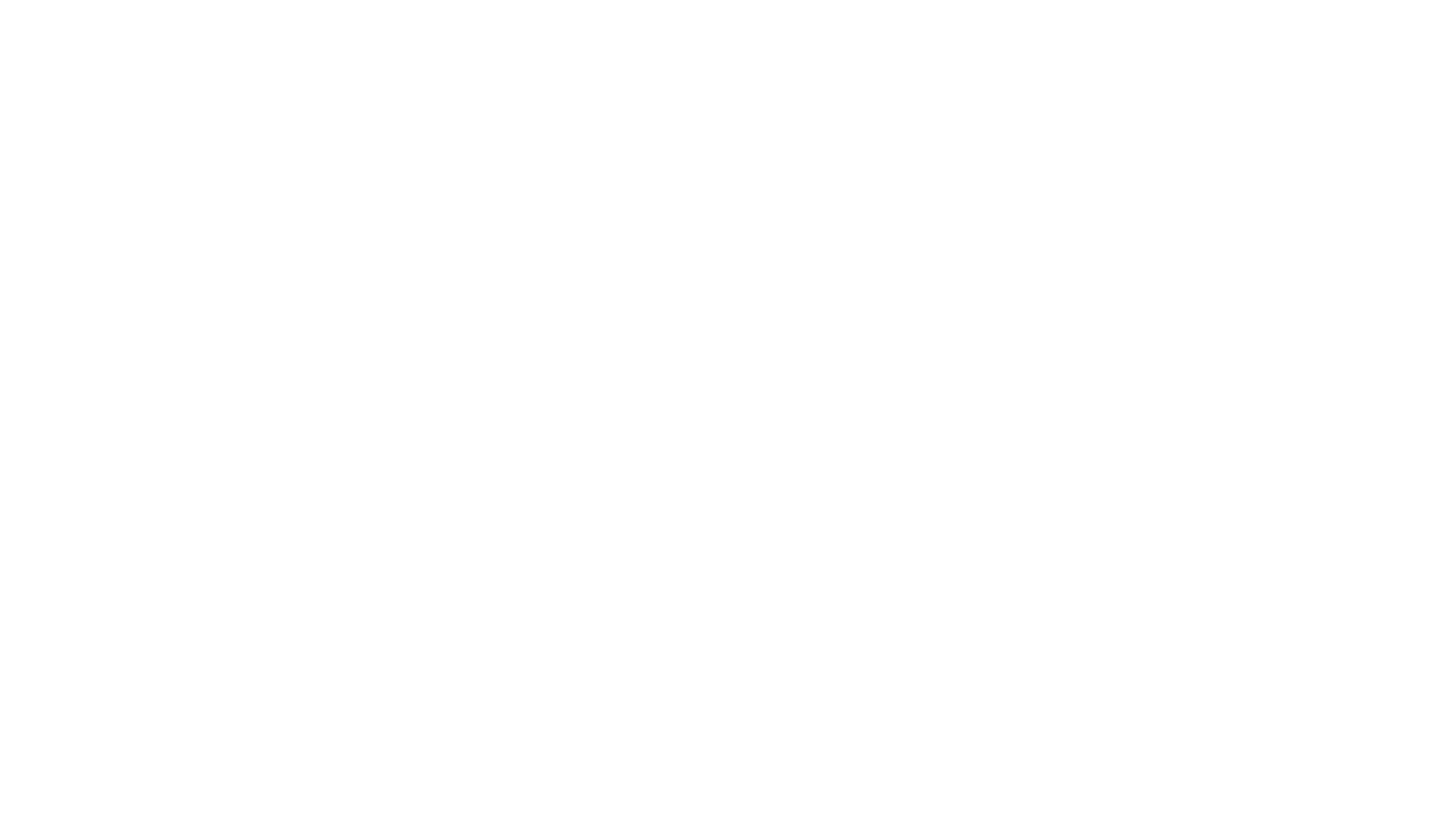 scroll, scrollTop: 0, scrollLeft: 0, axis: both 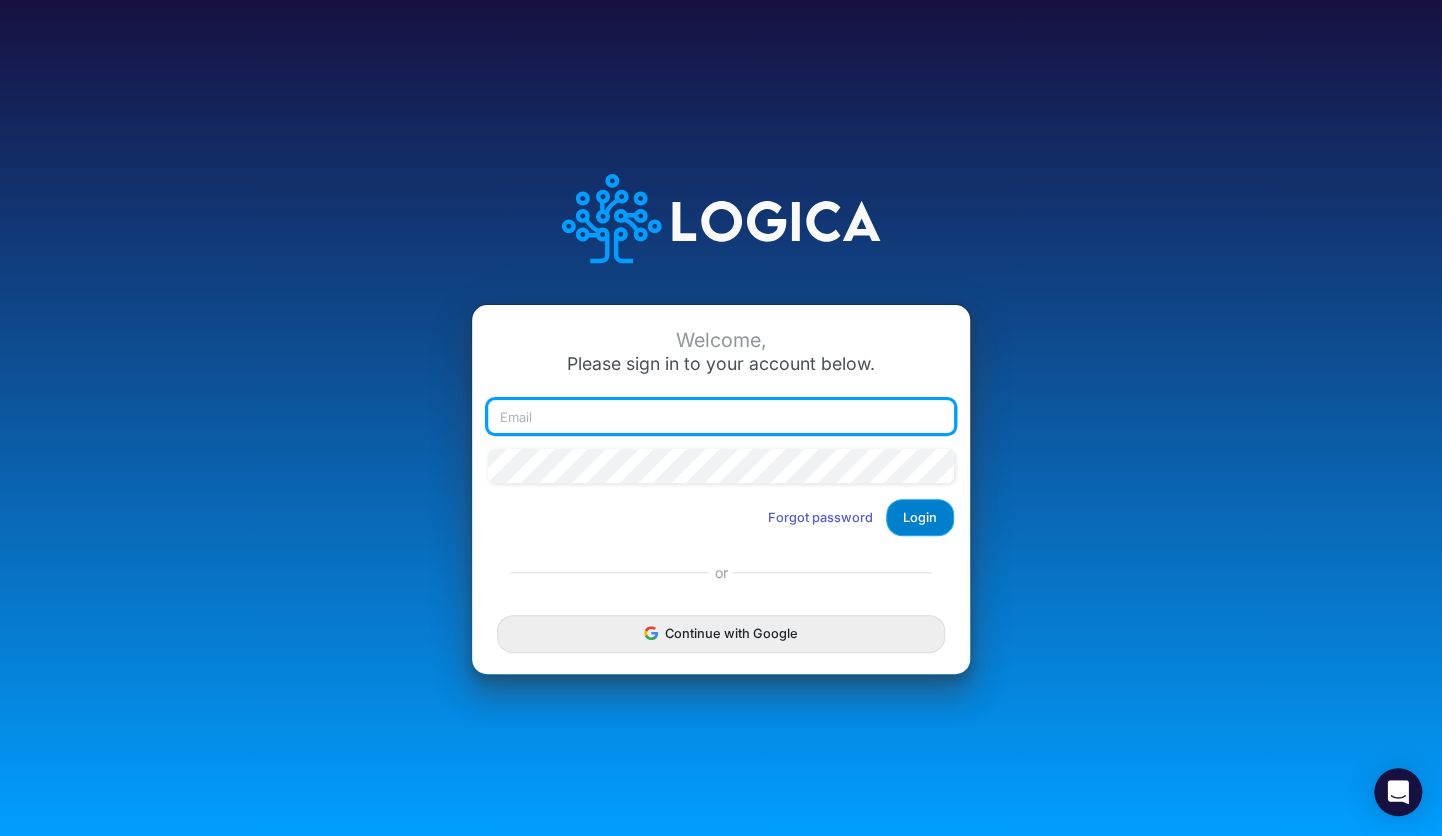 type on "tschommer@heritage-communities.com" 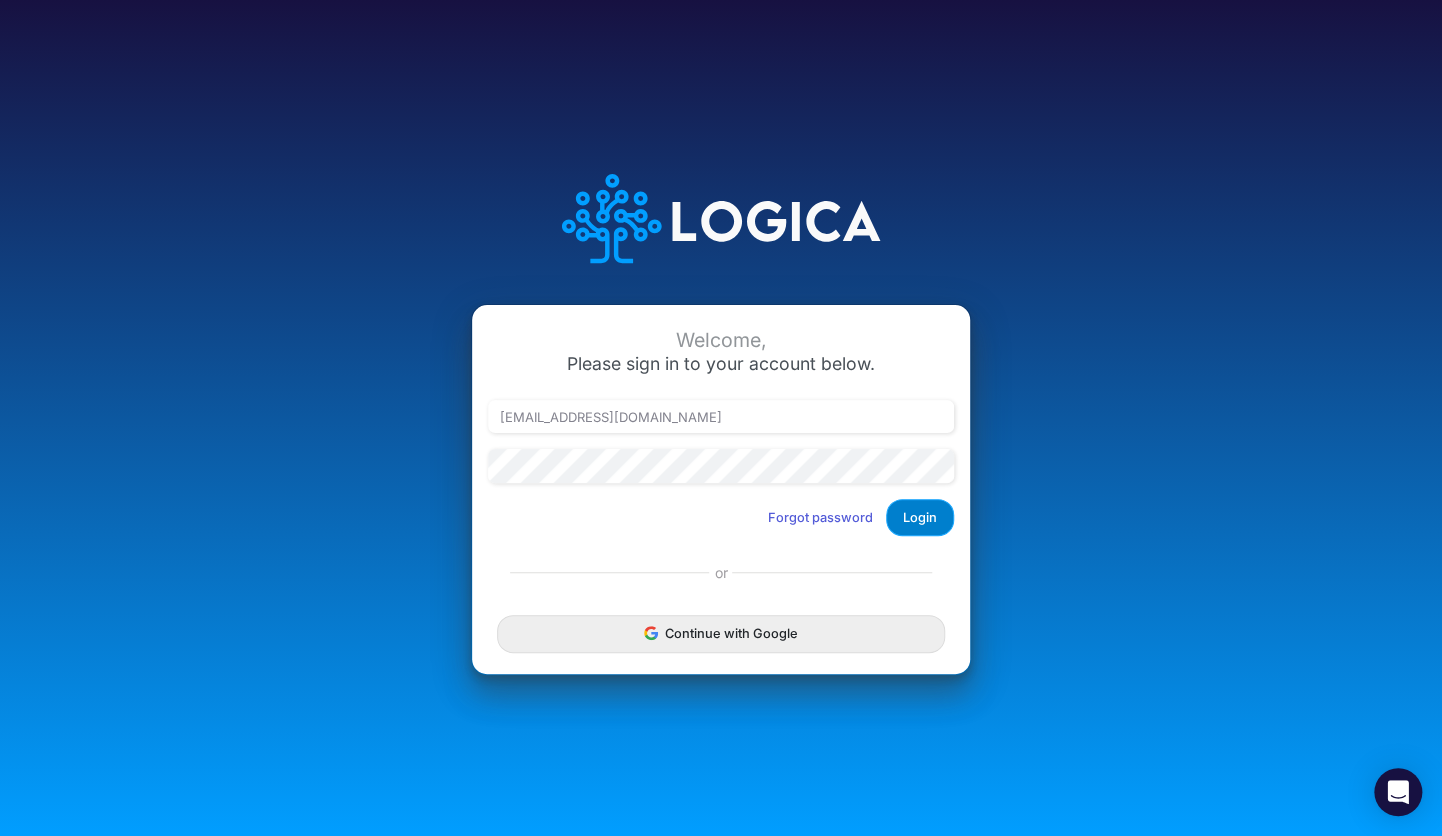 click on "Login" at bounding box center [920, 517] 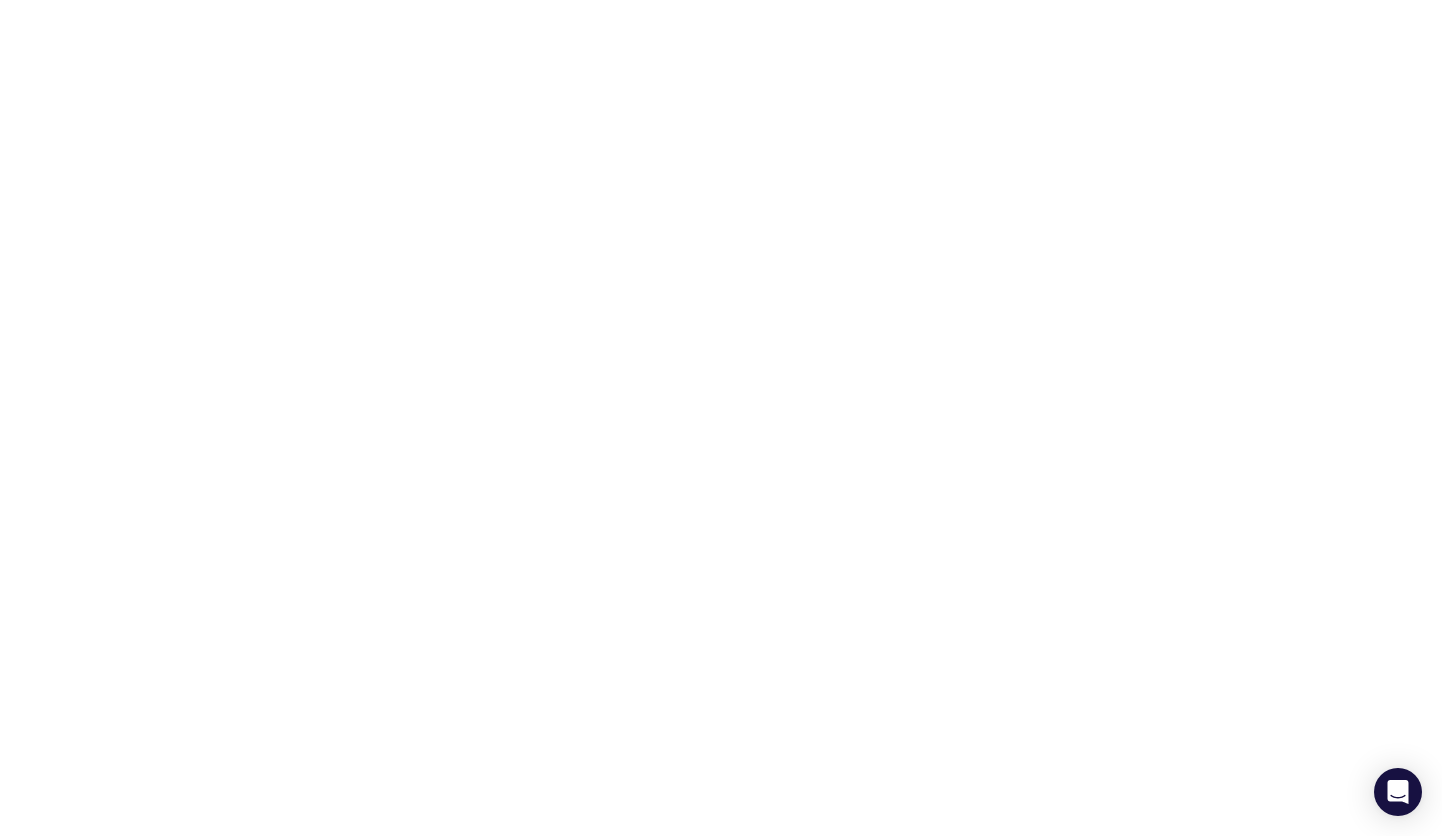 scroll, scrollTop: 0, scrollLeft: 0, axis: both 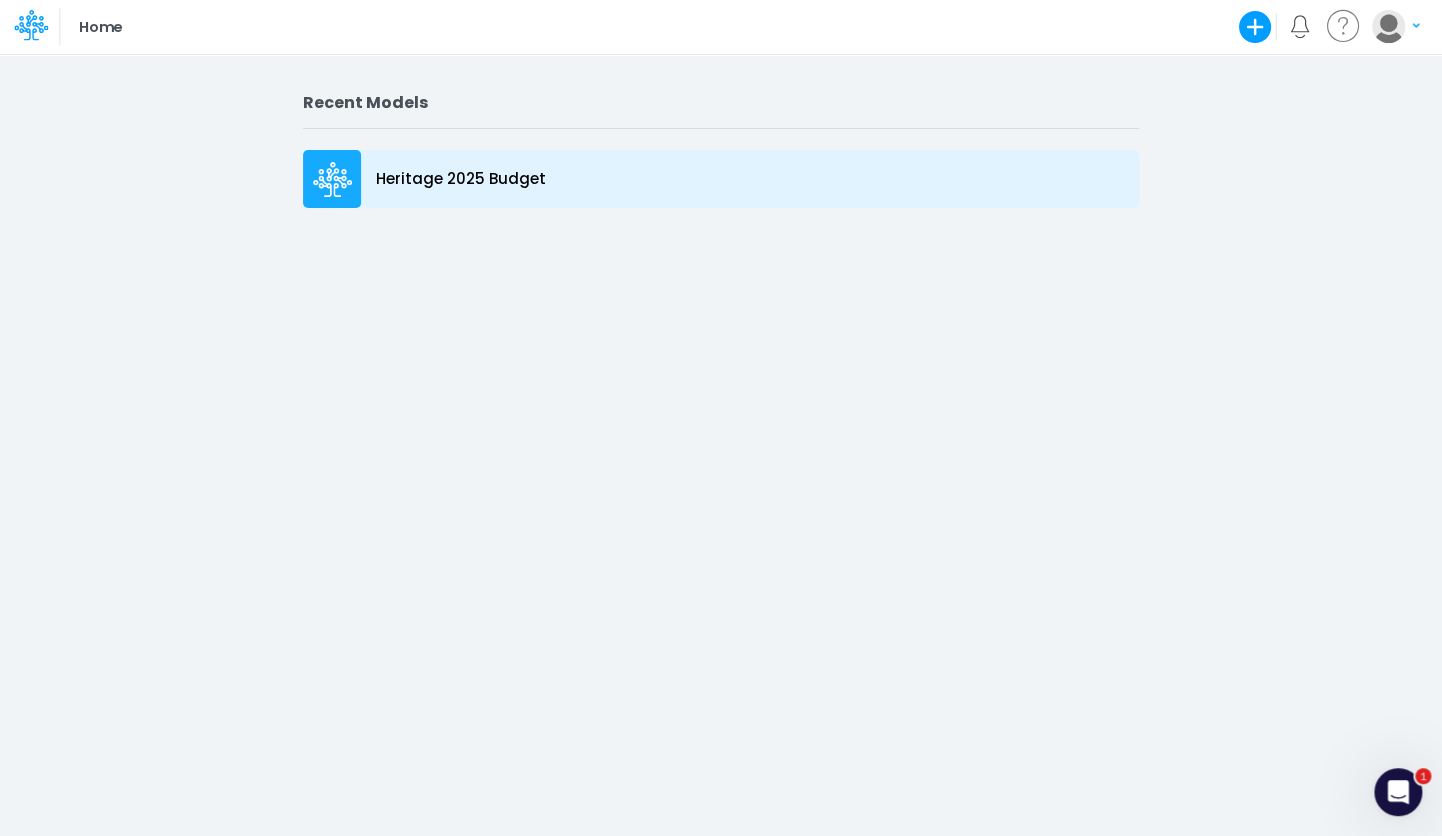 click on "Heritage 2025 Budget" at bounding box center [461, 179] 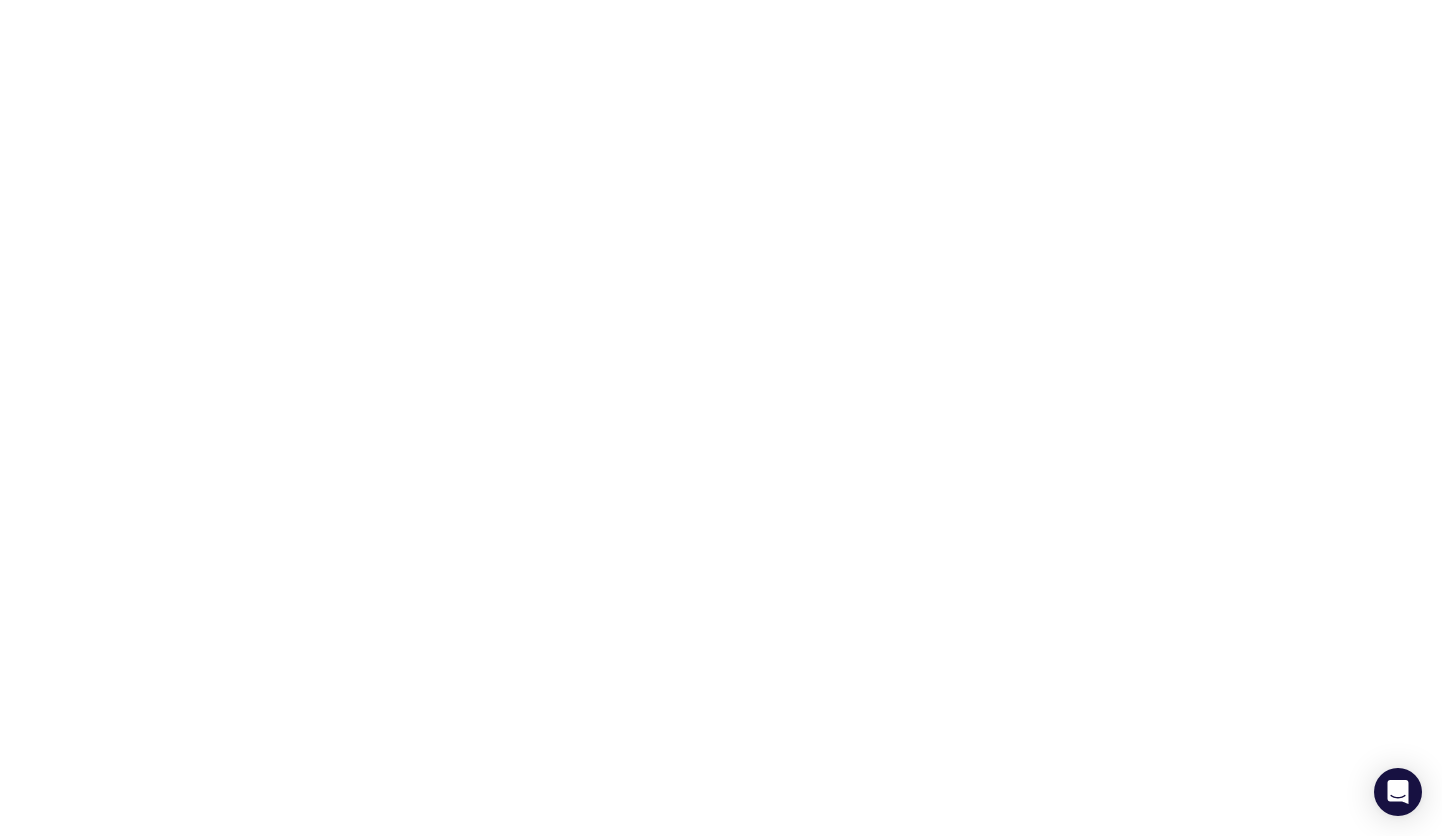 scroll, scrollTop: 0, scrollLeft: 0, axis: both 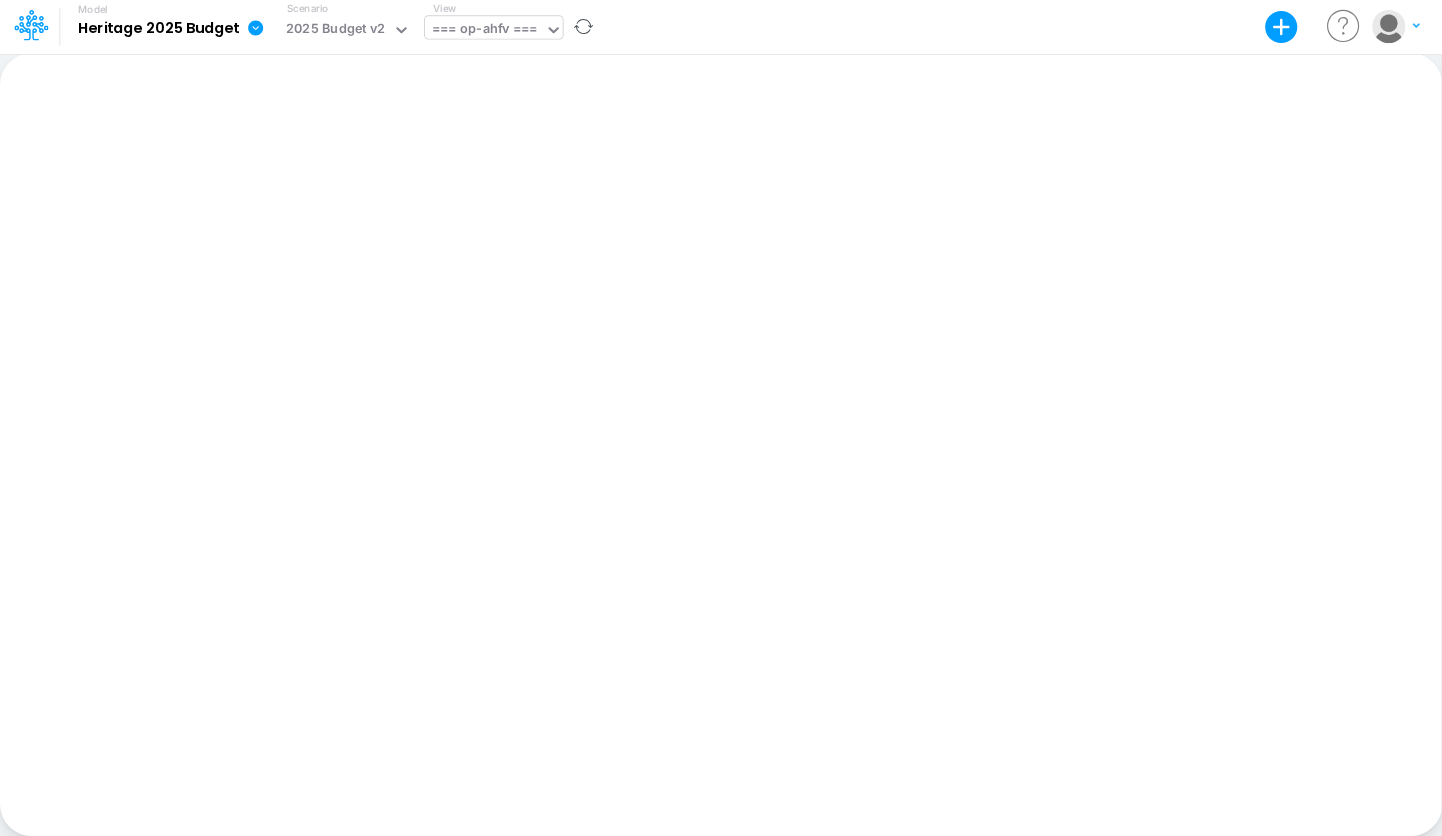 click 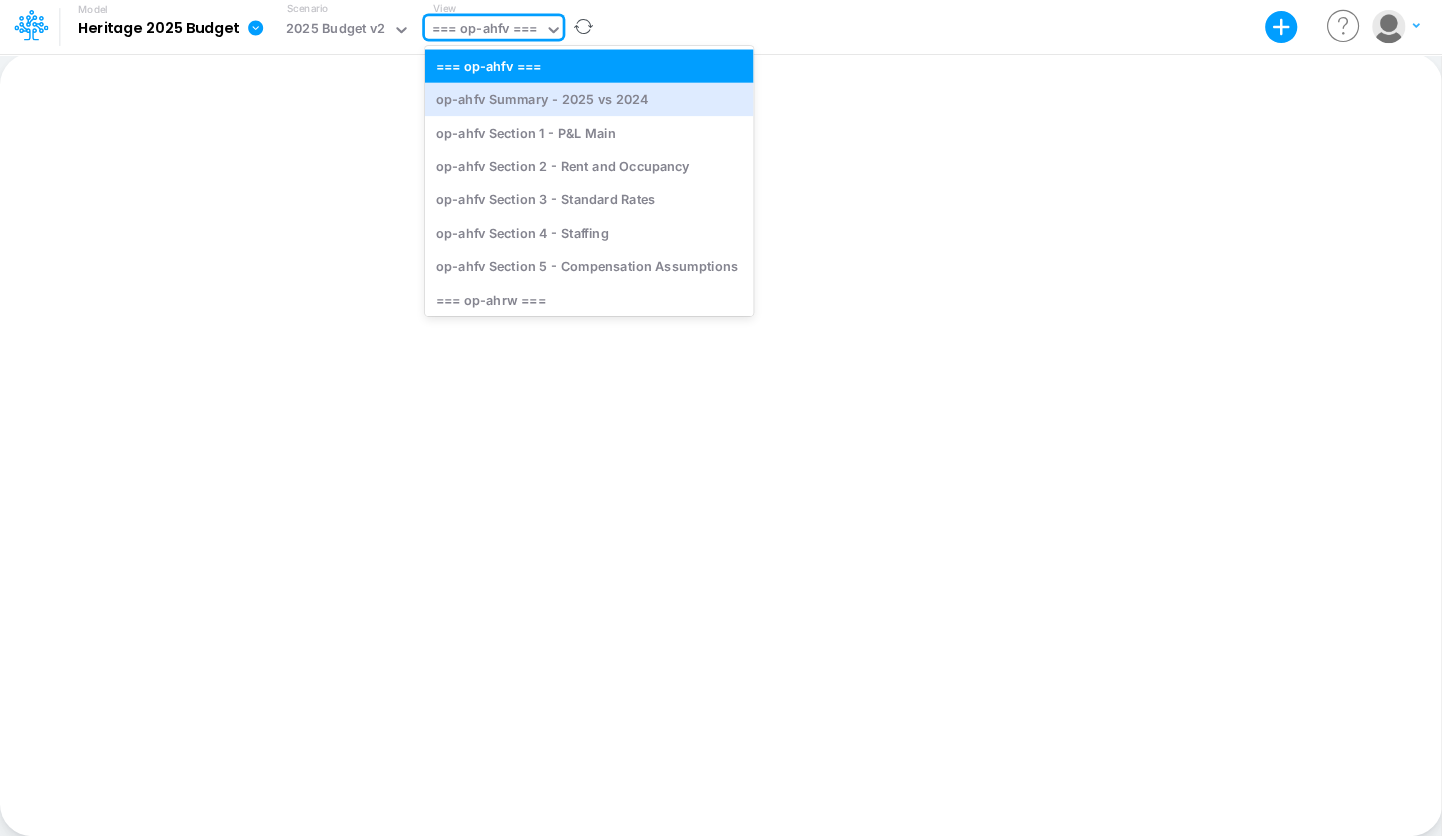 drag, startPoint x: 749, startPoint y: 101, endPoint x: 744, endPoint y: 178, distance: 77.16217 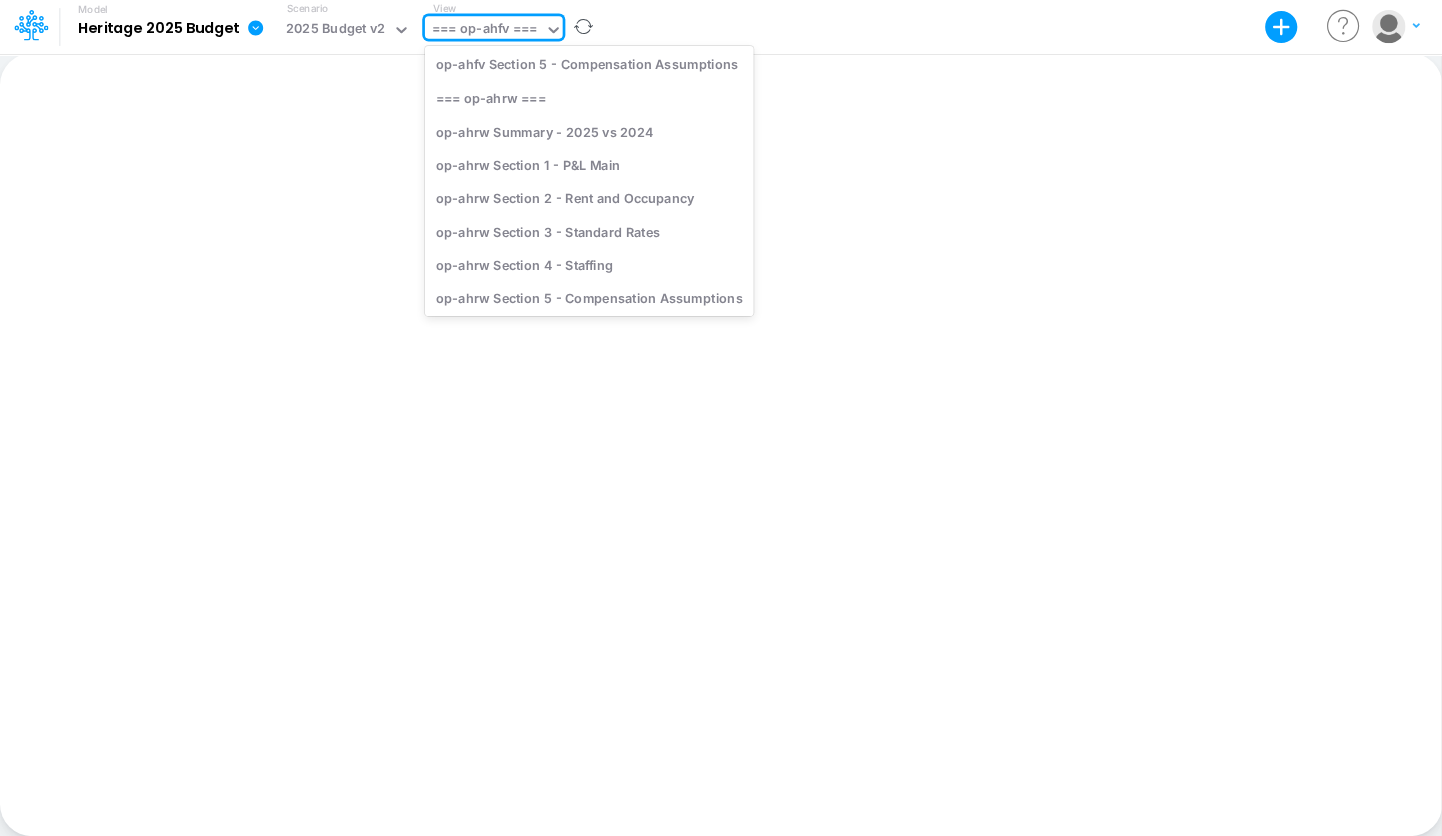 scroll, scrollTop: 249, scrollLeft: 0, axis: vertical 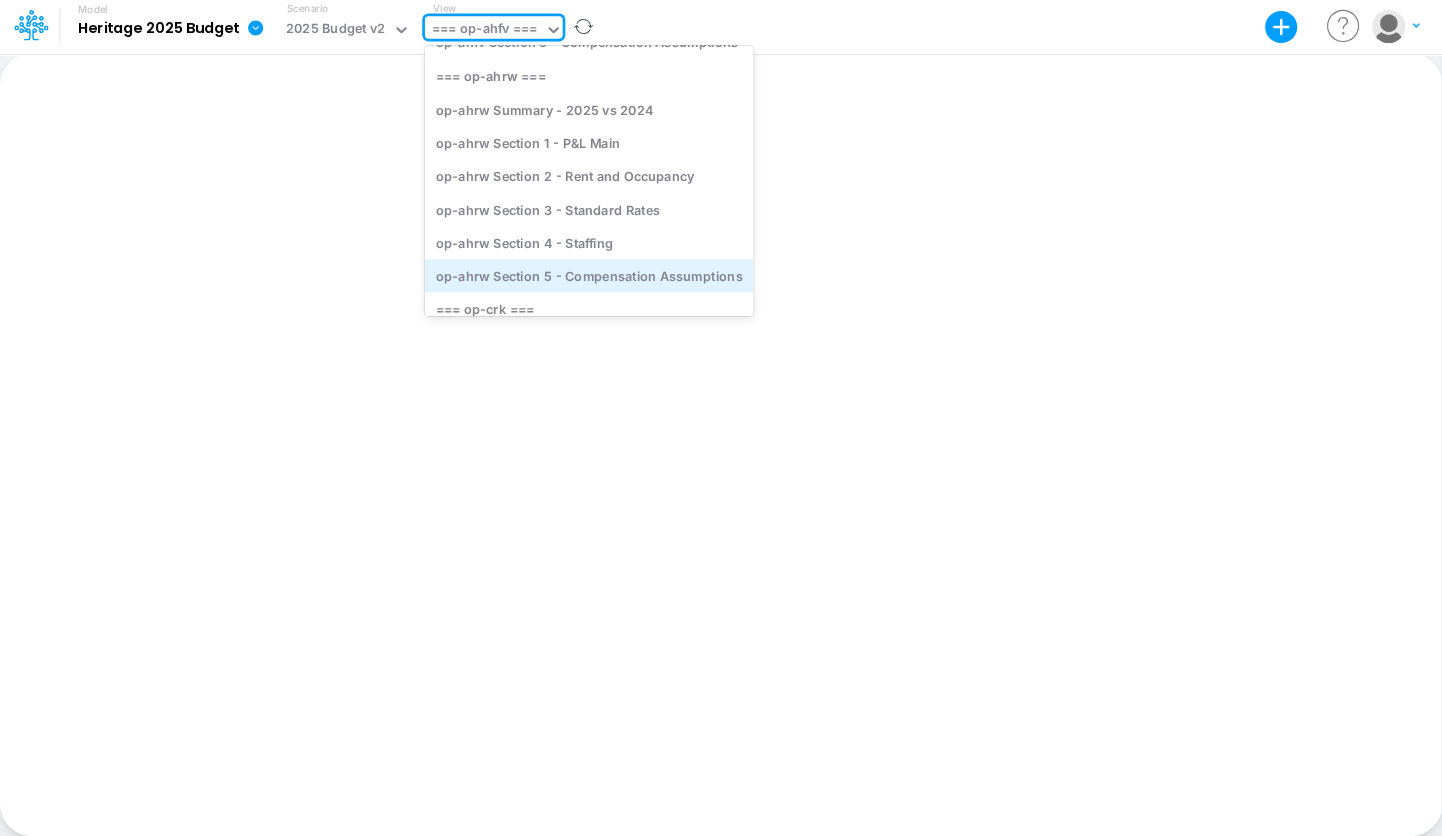 click on "op-ahrw Section 5 - Compensation Assumptions" at bounding box center (589, 275) 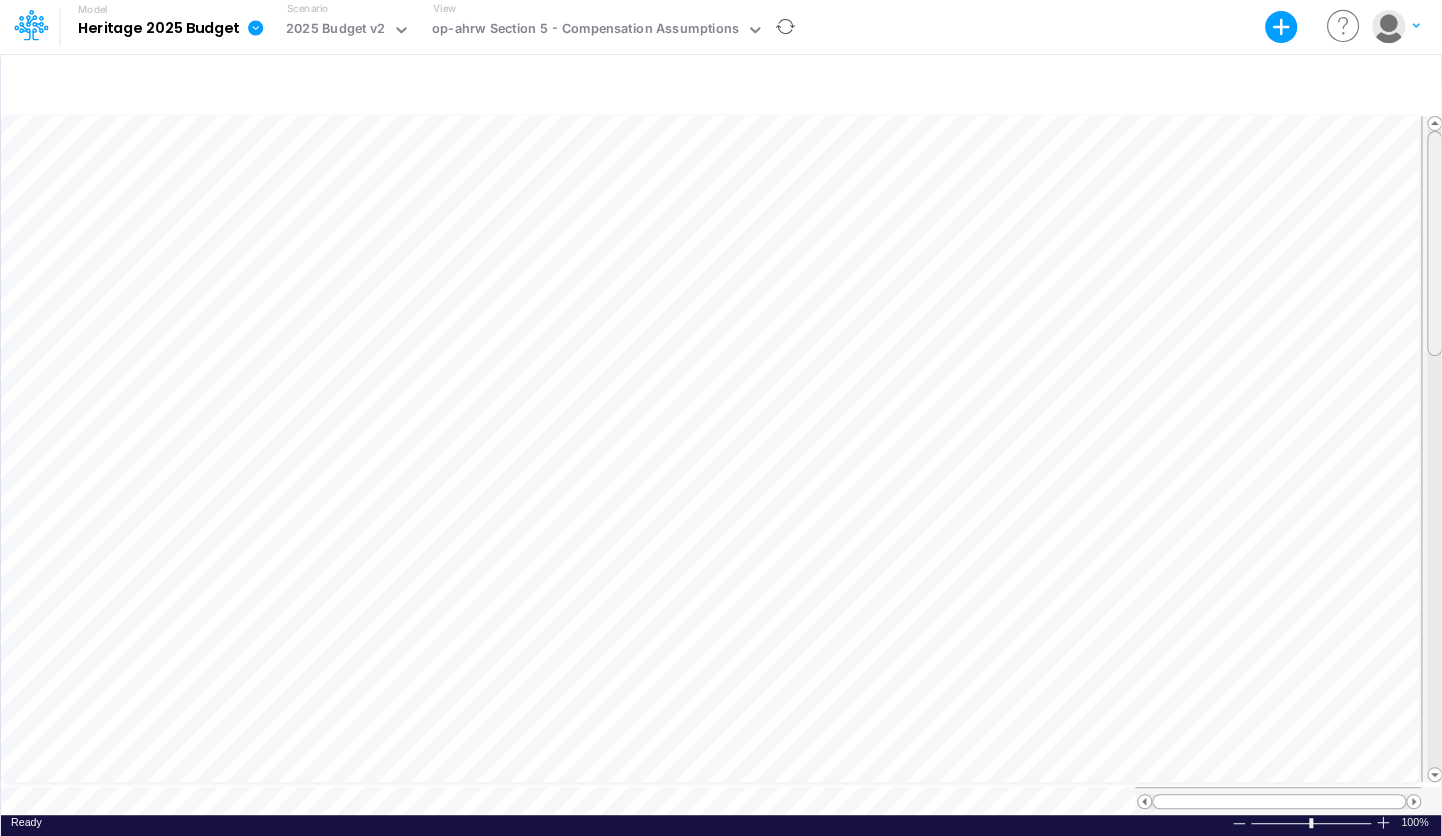 scroll, scrollTop: 9, scrollLeft: 0, axis: vertical 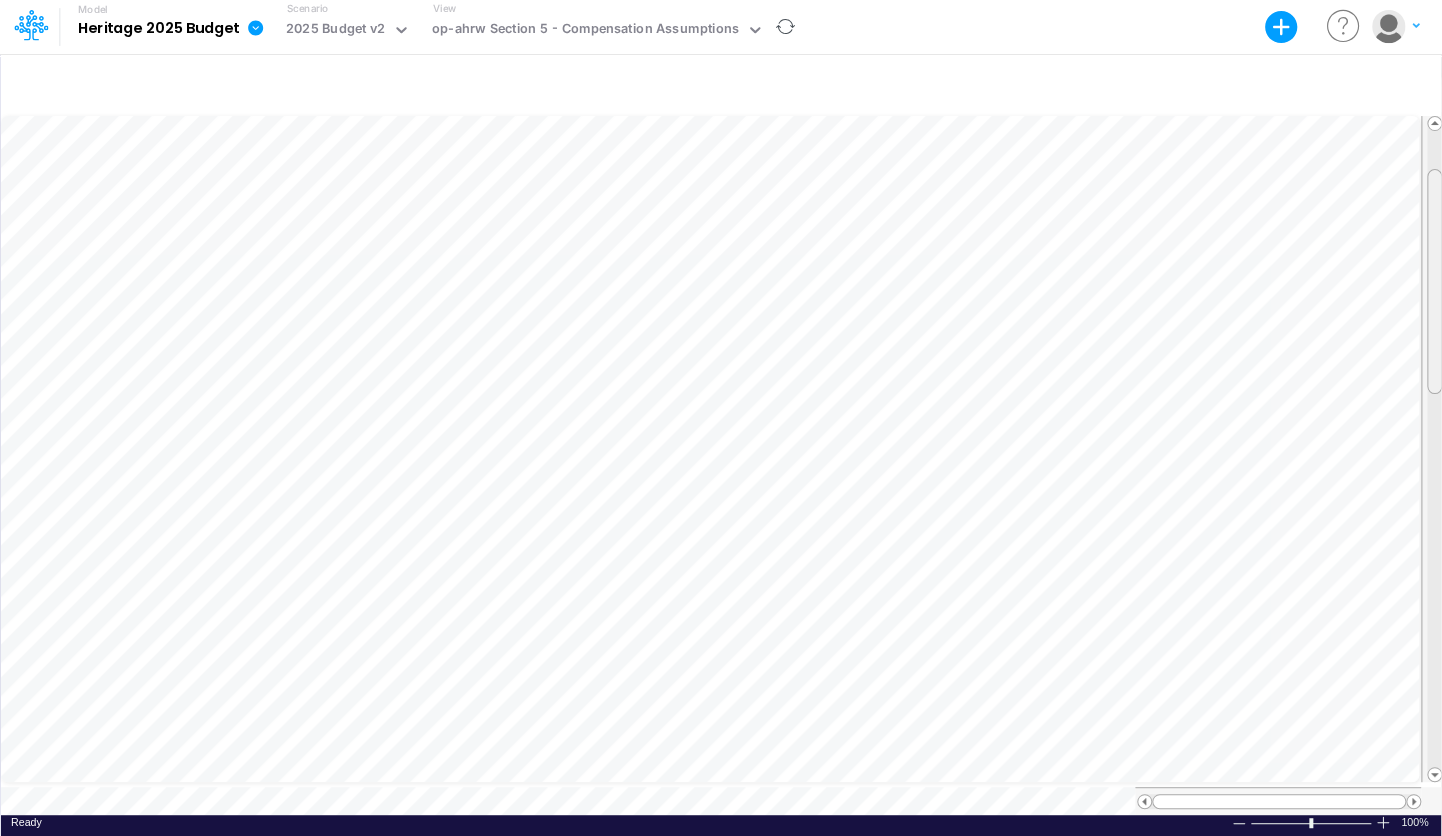 drag, startPoint x: 1430, startPoint y: 209, endPoint x: 1428, endPoint y: 247, distance: 38.052597 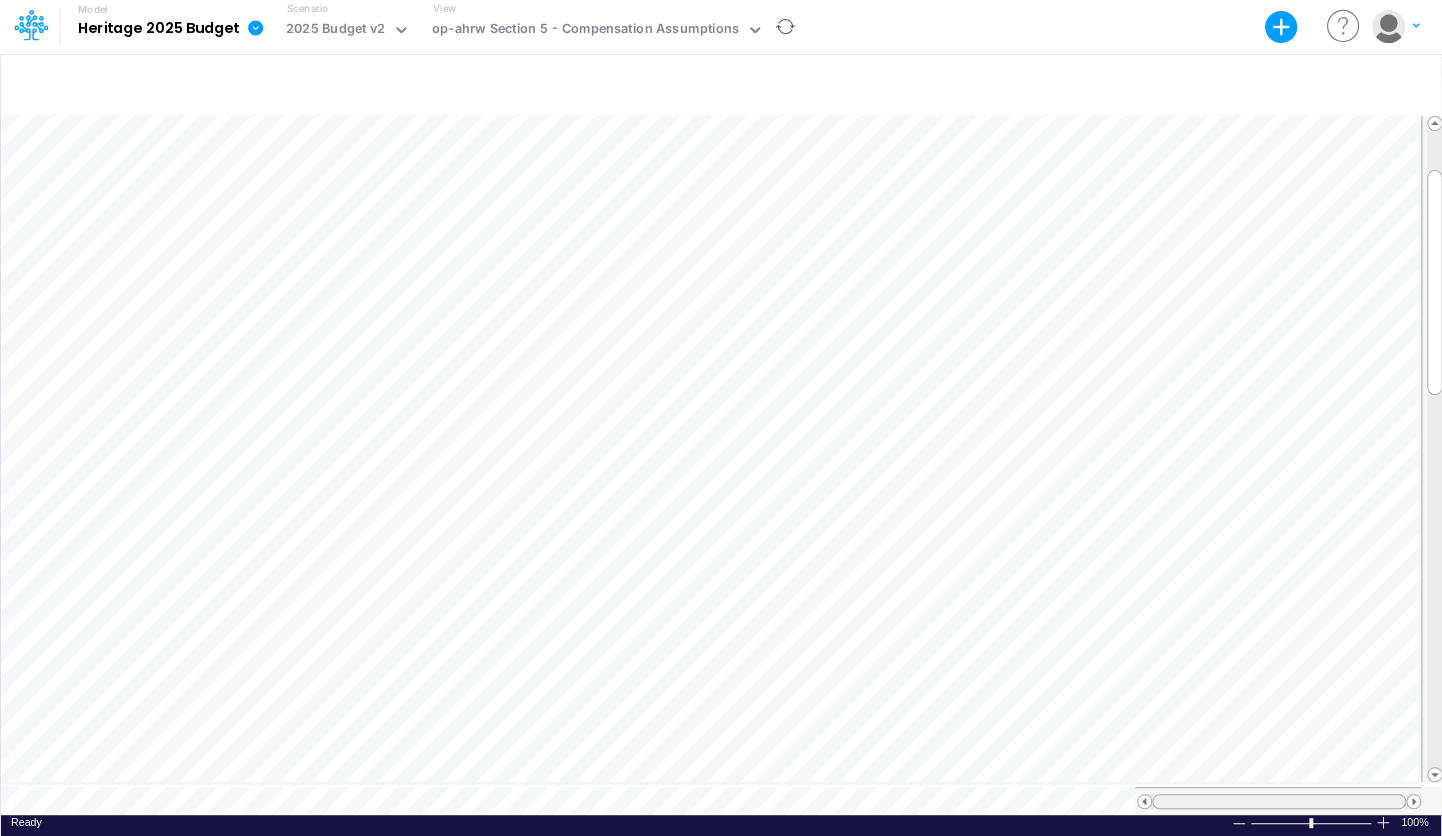 drag, startPoint x: 1266, startPoint y: 791, endPoint x: 1357, endPoint y: 793, distance: 91.02197 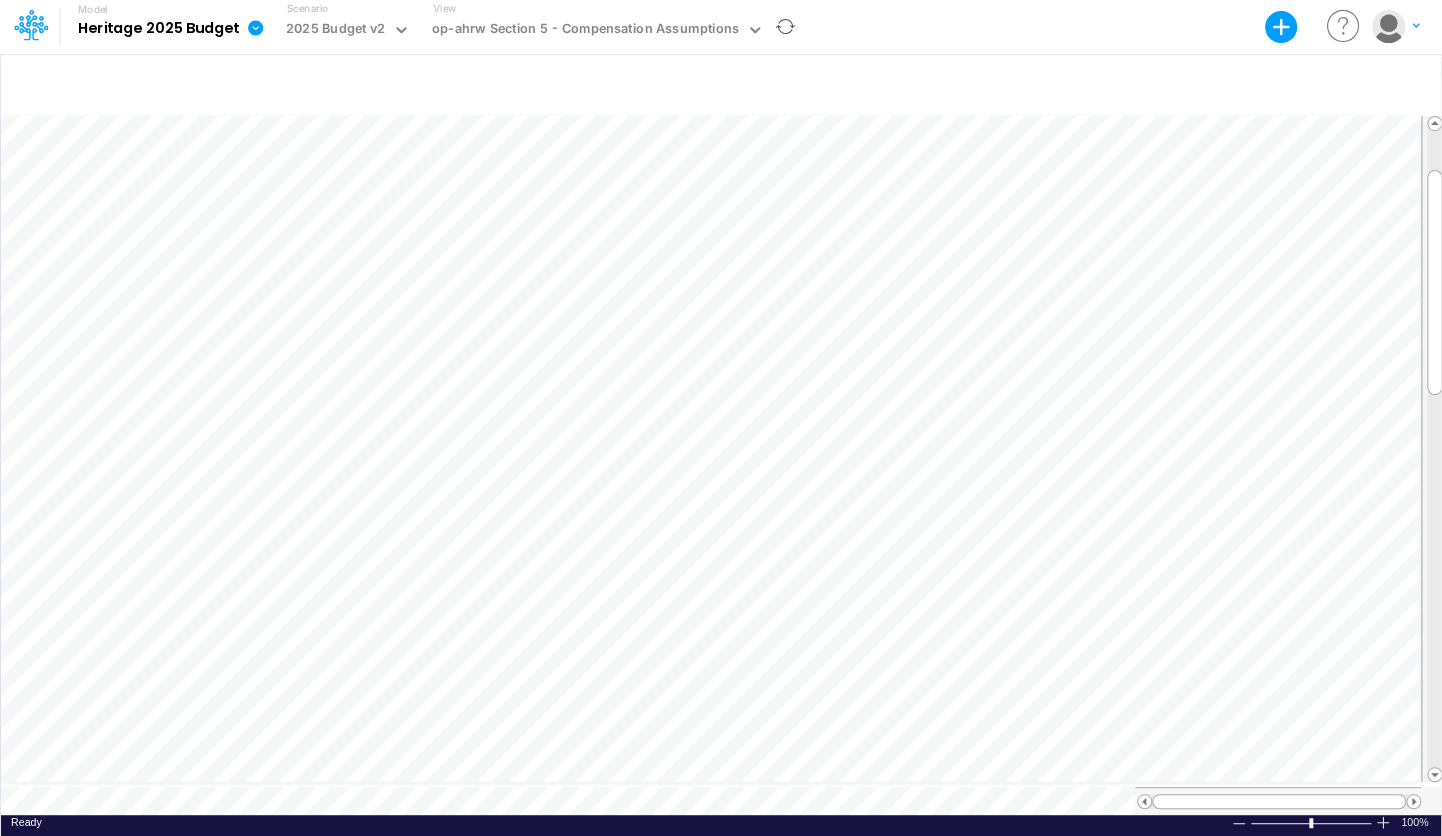 scroll, scrollTop: 9, scrollLeft: 2, axis: both 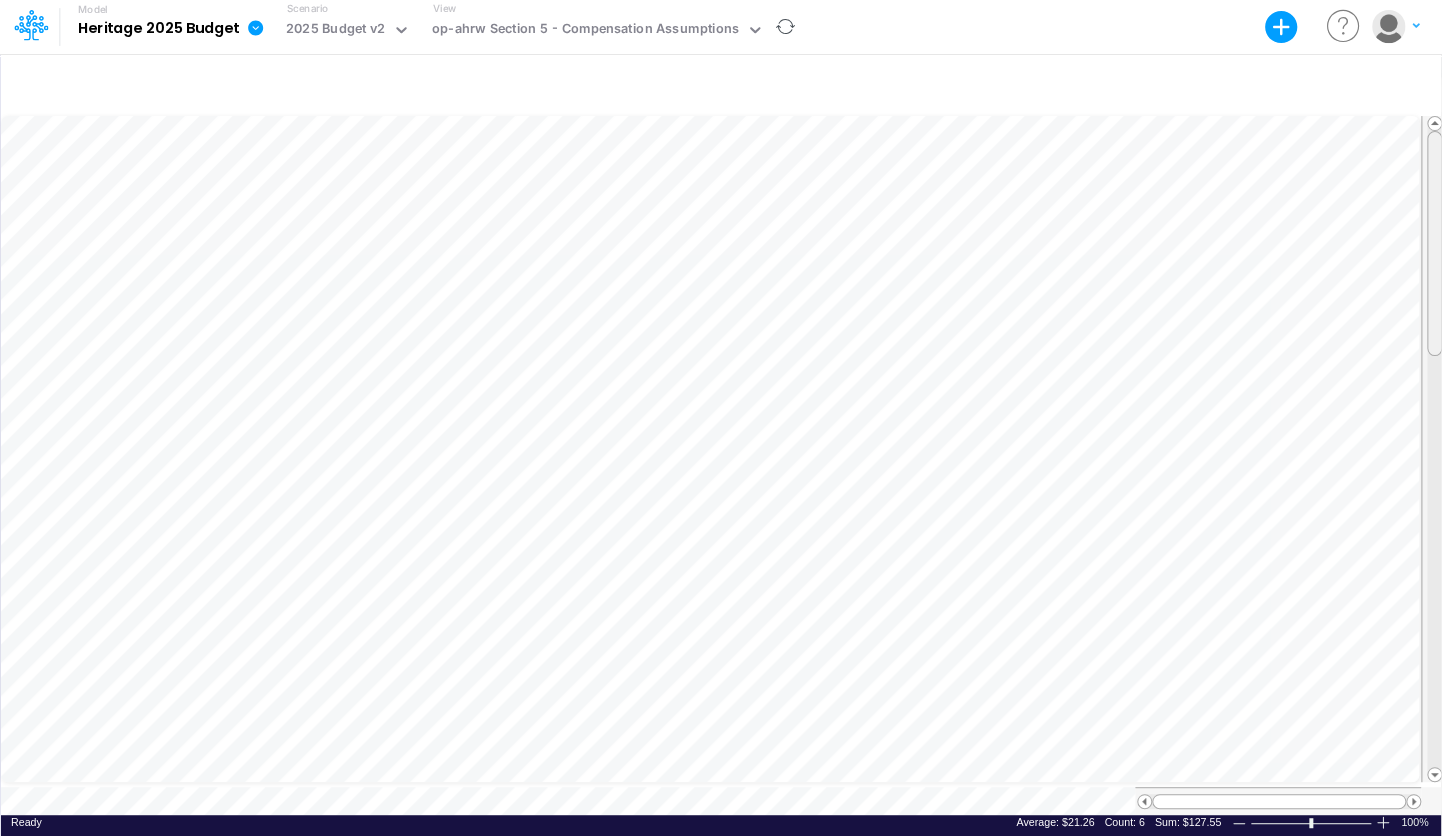 drag, startPoint x: 1427, startPoint y: 339, endPoint x: 1484, endPoint y: 141, distance: 206.04126 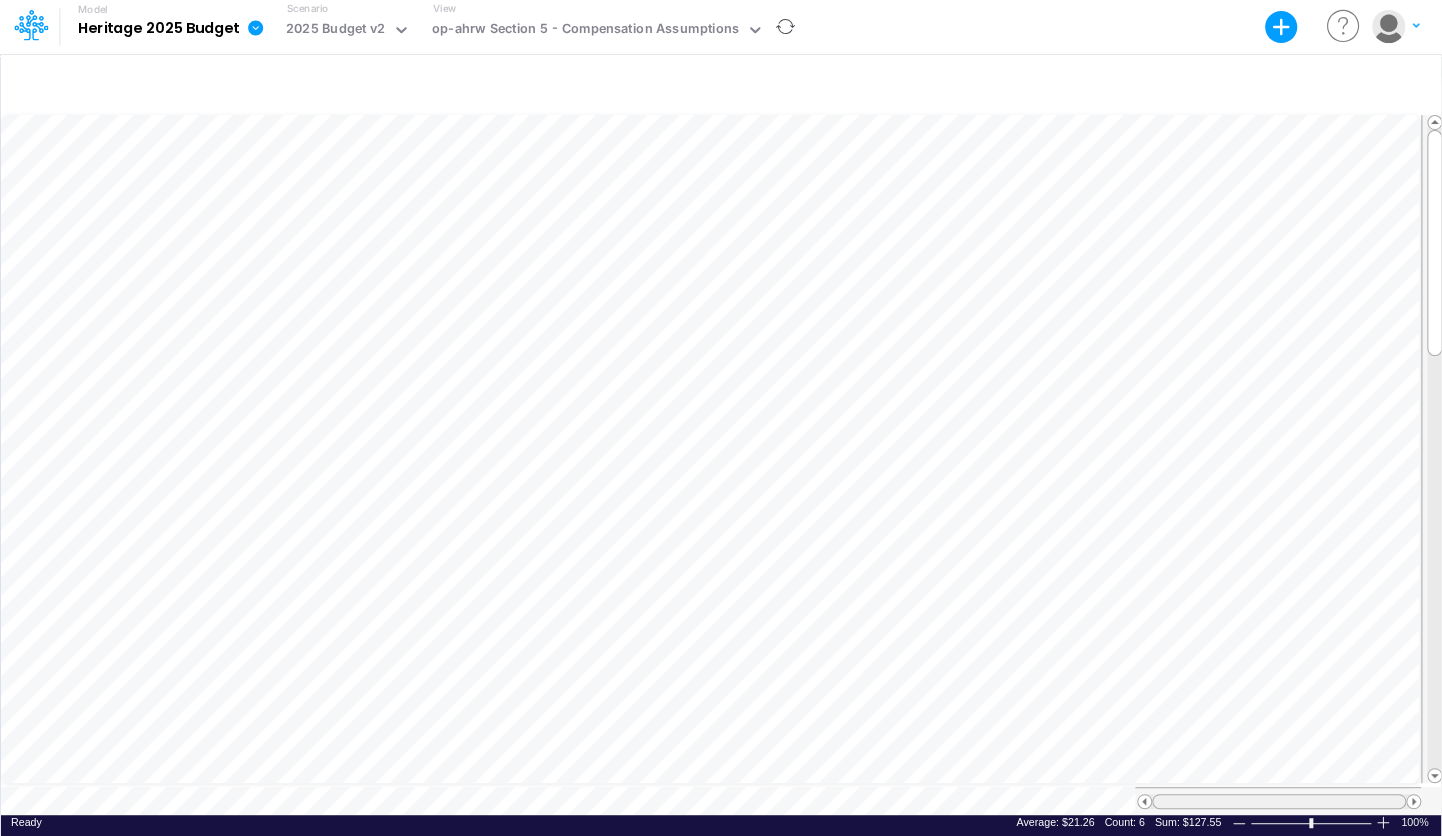 drag, startPoint x: 1237, startPoint y: 791, endPoint x: 1395, endPoint y: 806, distance: 158.71043 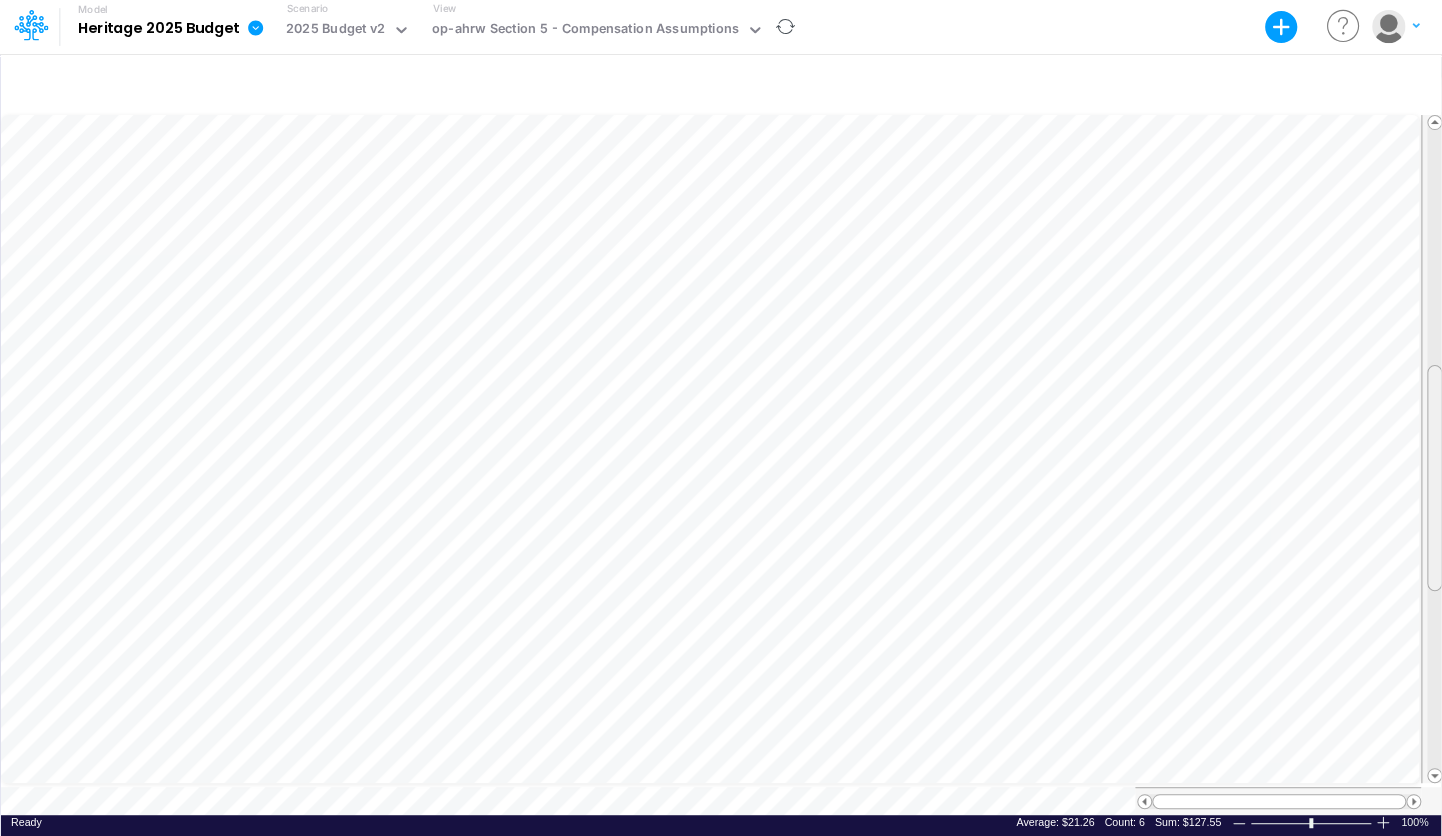 drag, startPoint x: 1434, startPoint y: 280, endPoint x: 1432, endPoint y: 510, distance: 230.0087 